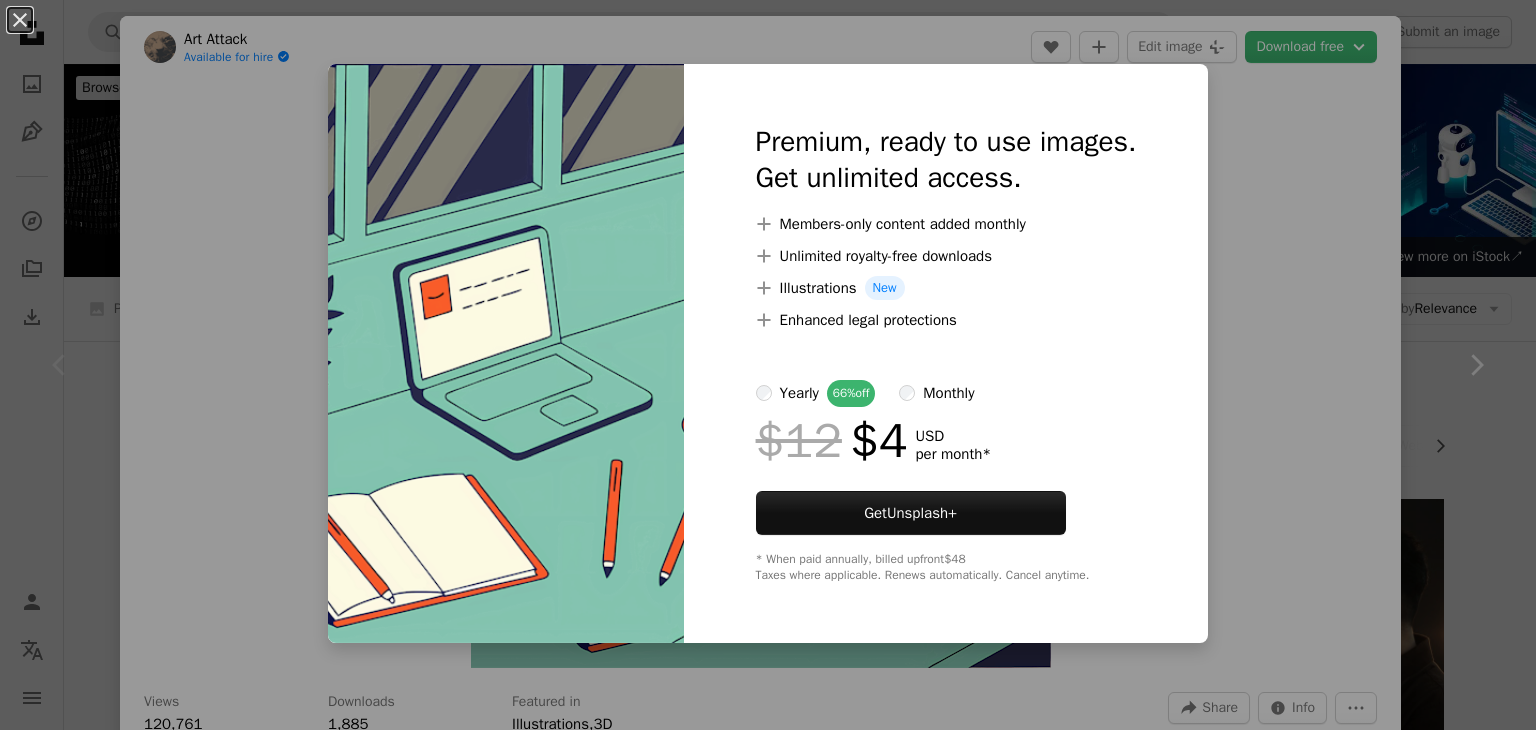 scroll, scrollTop: 322, scrollLeft: 0, axis: vertical 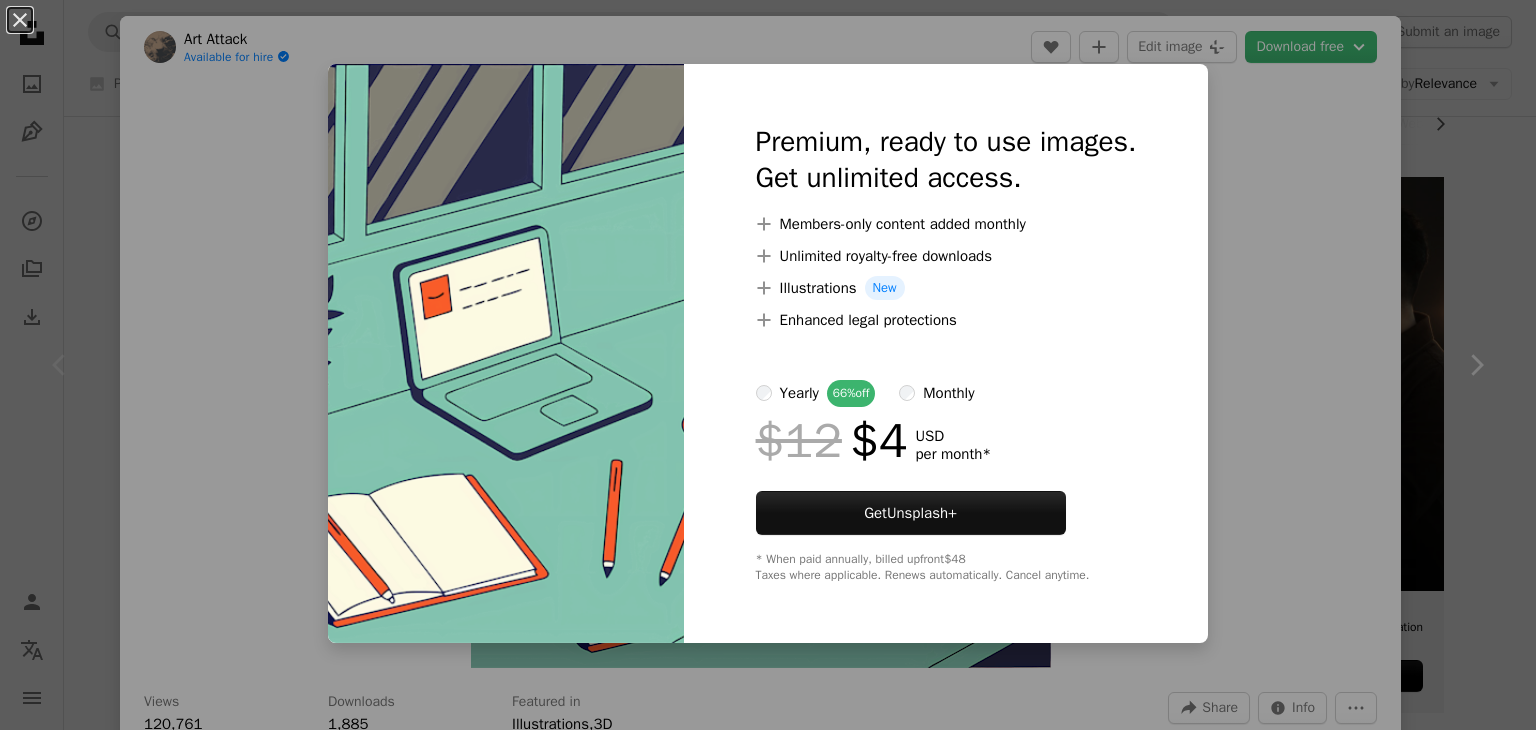 click on "An X shape Premium, ready to use images. Get unlimited access. A plus sign Members-only content added monthly A plus sign Unlimited royalty-free downloads A plus sign Illustrations  New A plus sign Enhanced legal protections yearly 66%  off monthly $12   $4 USD per month * Get  Unsplash+ * When paid annually, billed upfront  $48 Taxes where applicable. Renews automatically. Cancel anytime." at bounding box center [768, 365] 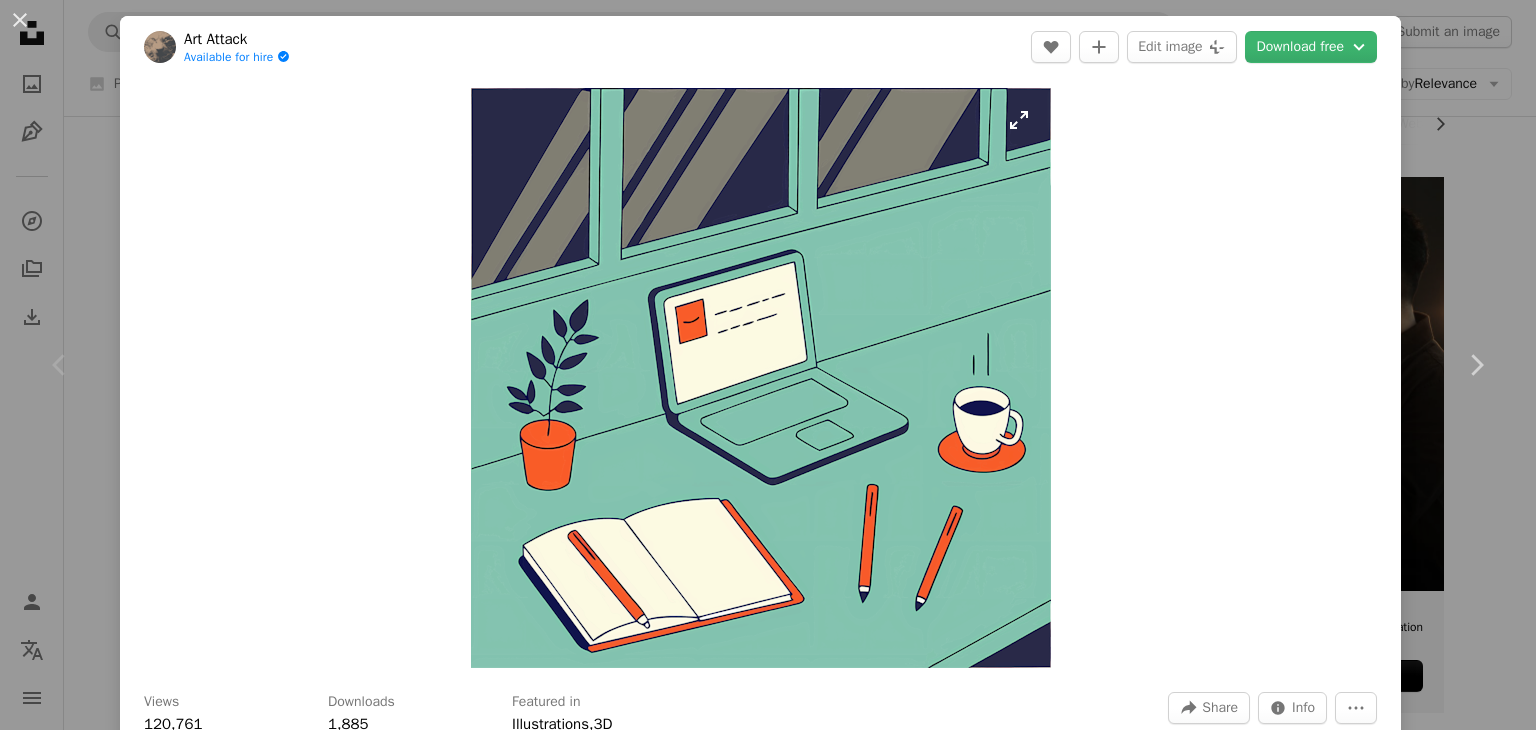 click at bounding box center [761, 378] 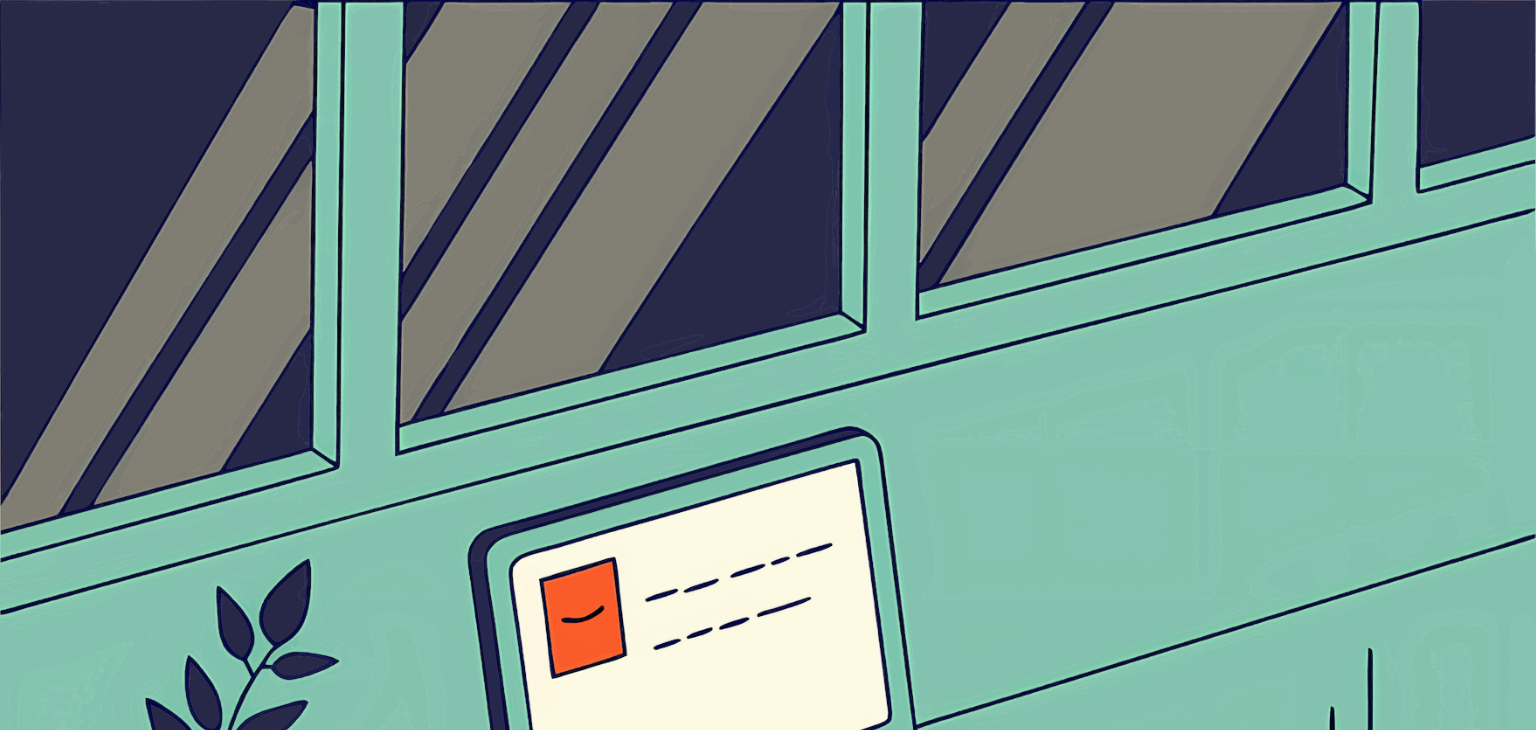 scroll, scrollTop: 493, scrollLeft: 0, axis: vertical 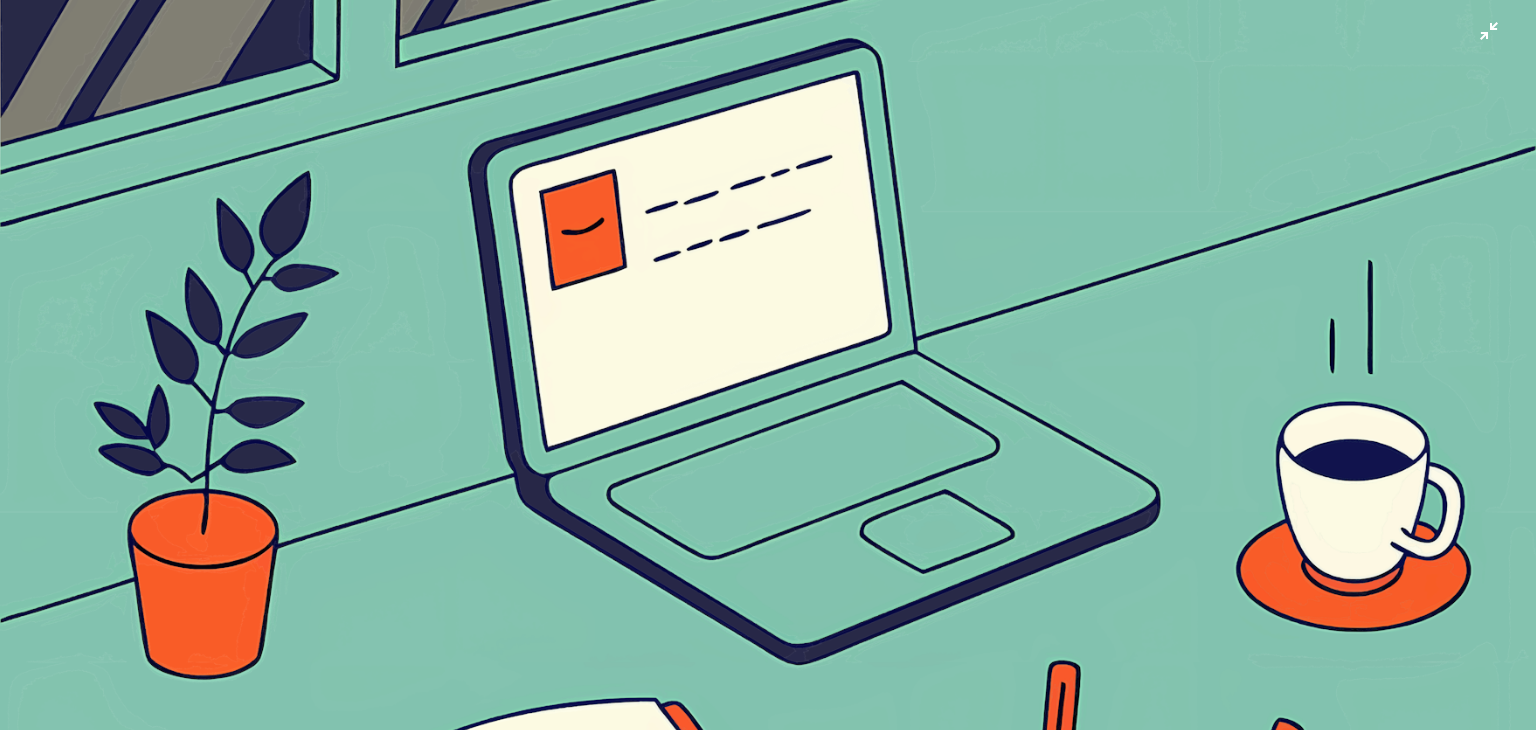 click at bounding box center [768, 380] 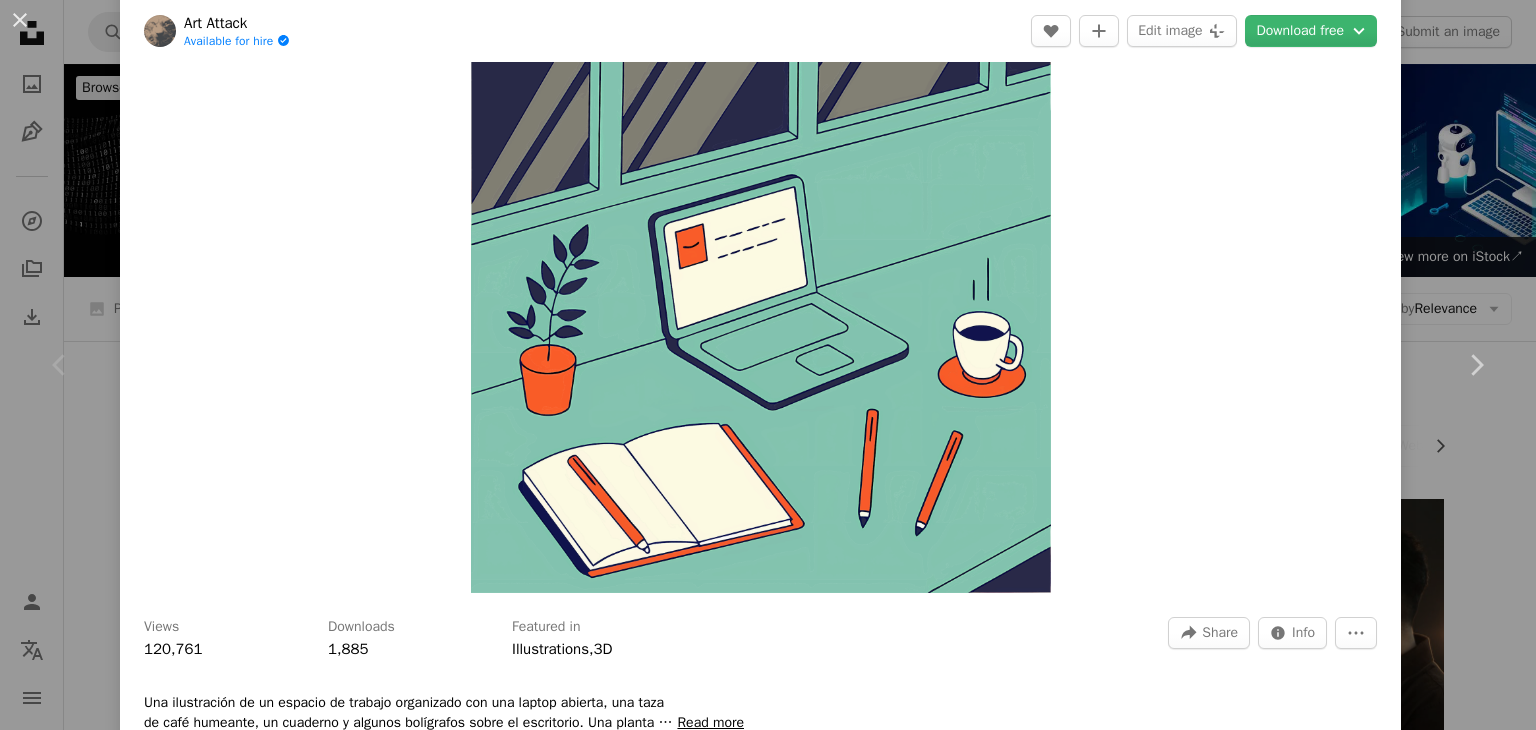 scroll, scrollTop: 0, scrollLeft: 0, axis: both 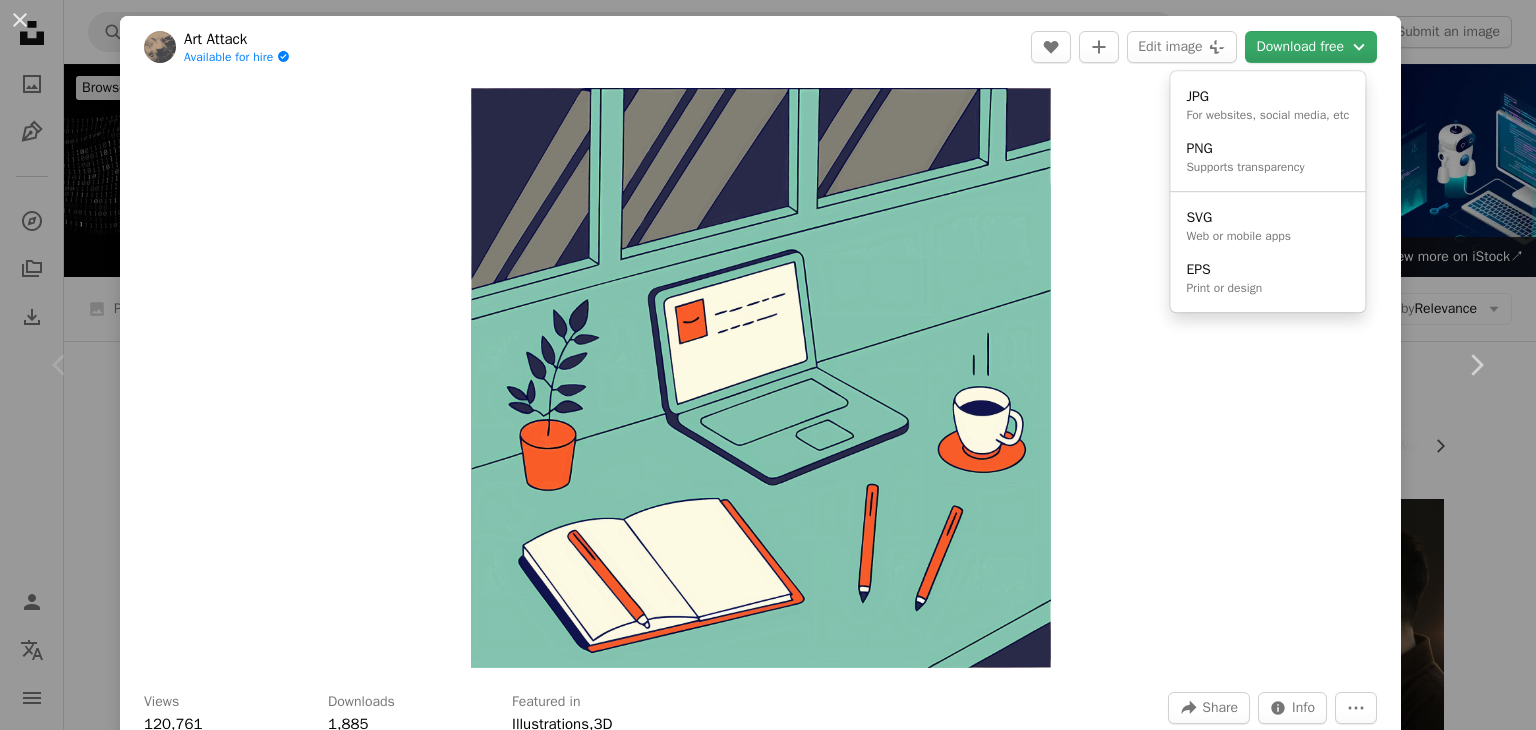 click on "Download free Chevron down" at bounding box center (1311, 47) 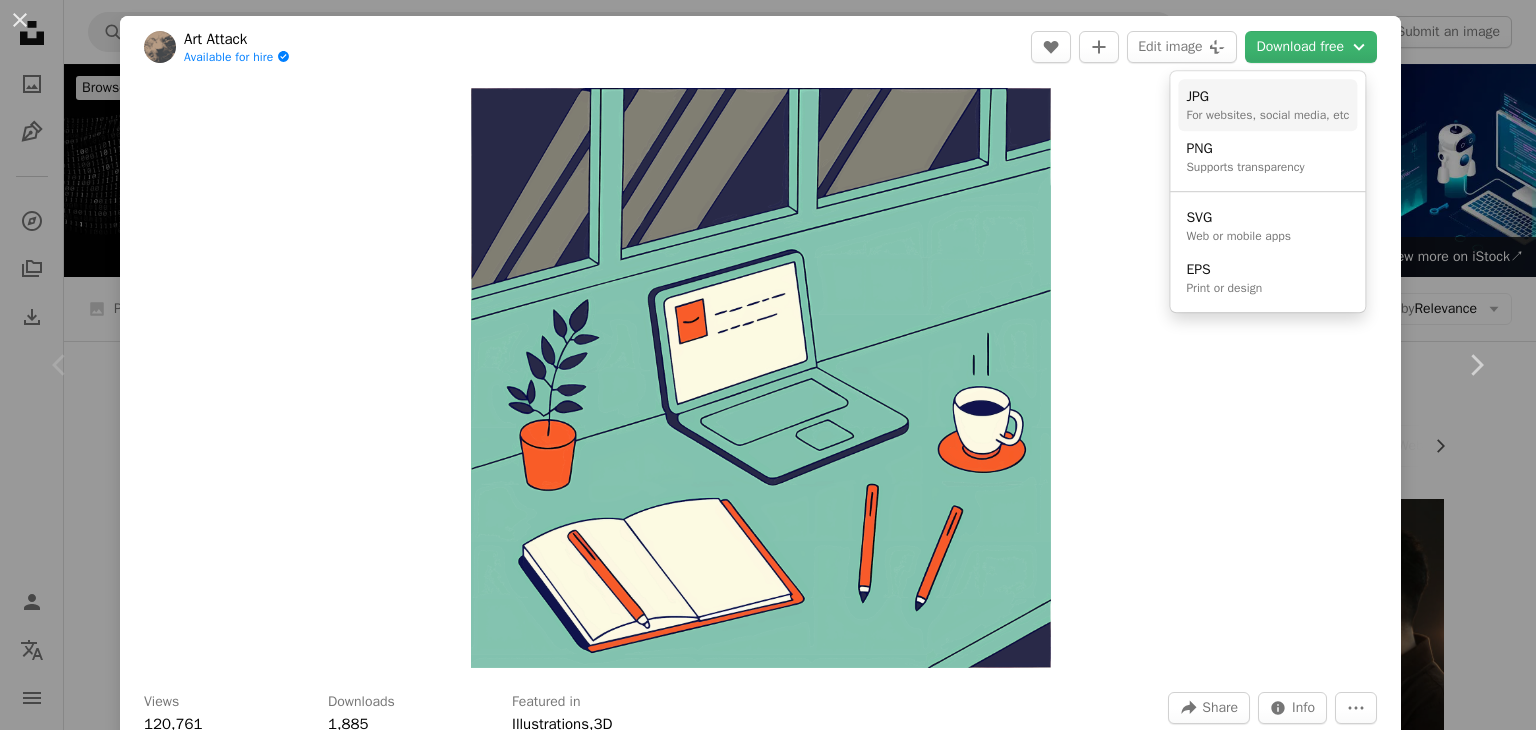 click on "JPG For websites, social media, etc" at bounding box center [1267, 105] 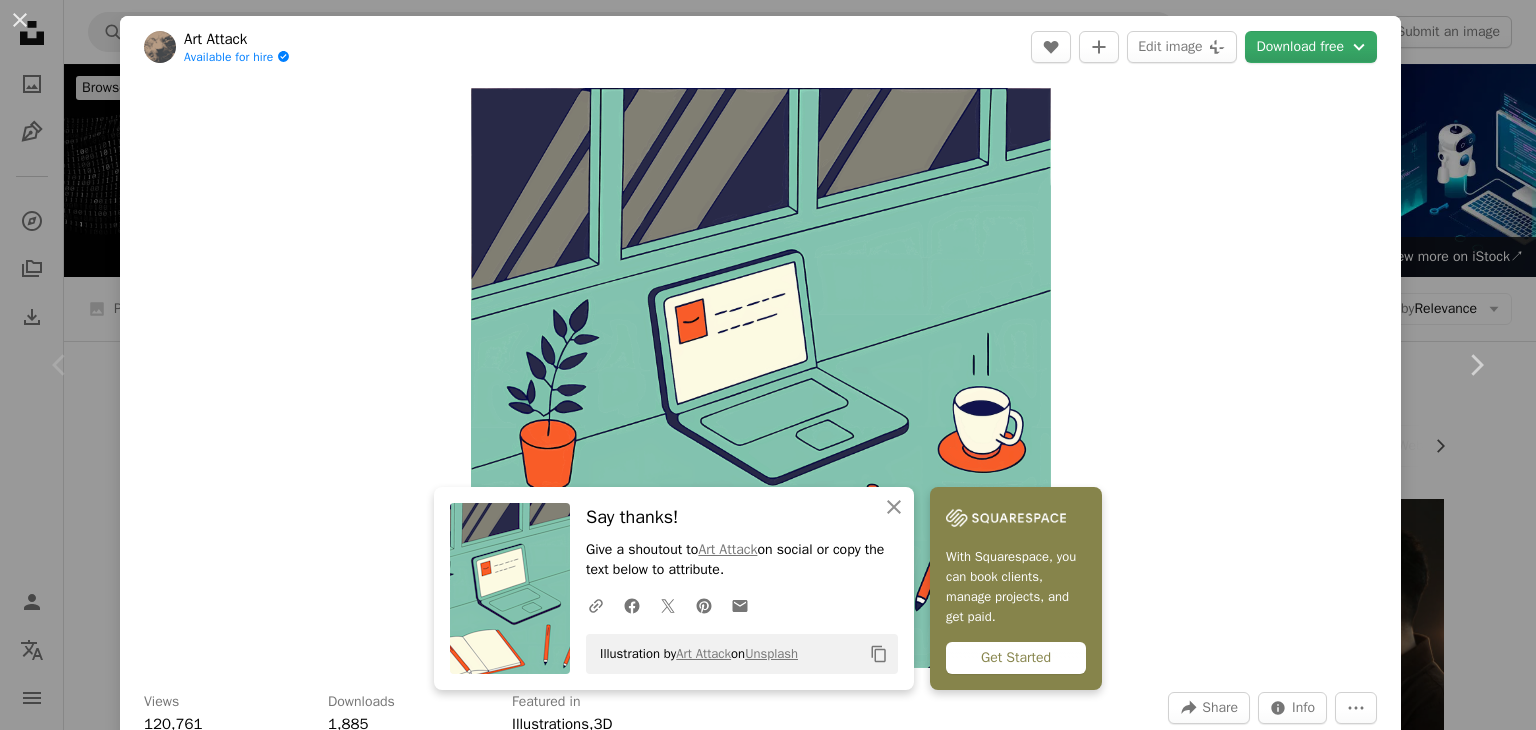 type 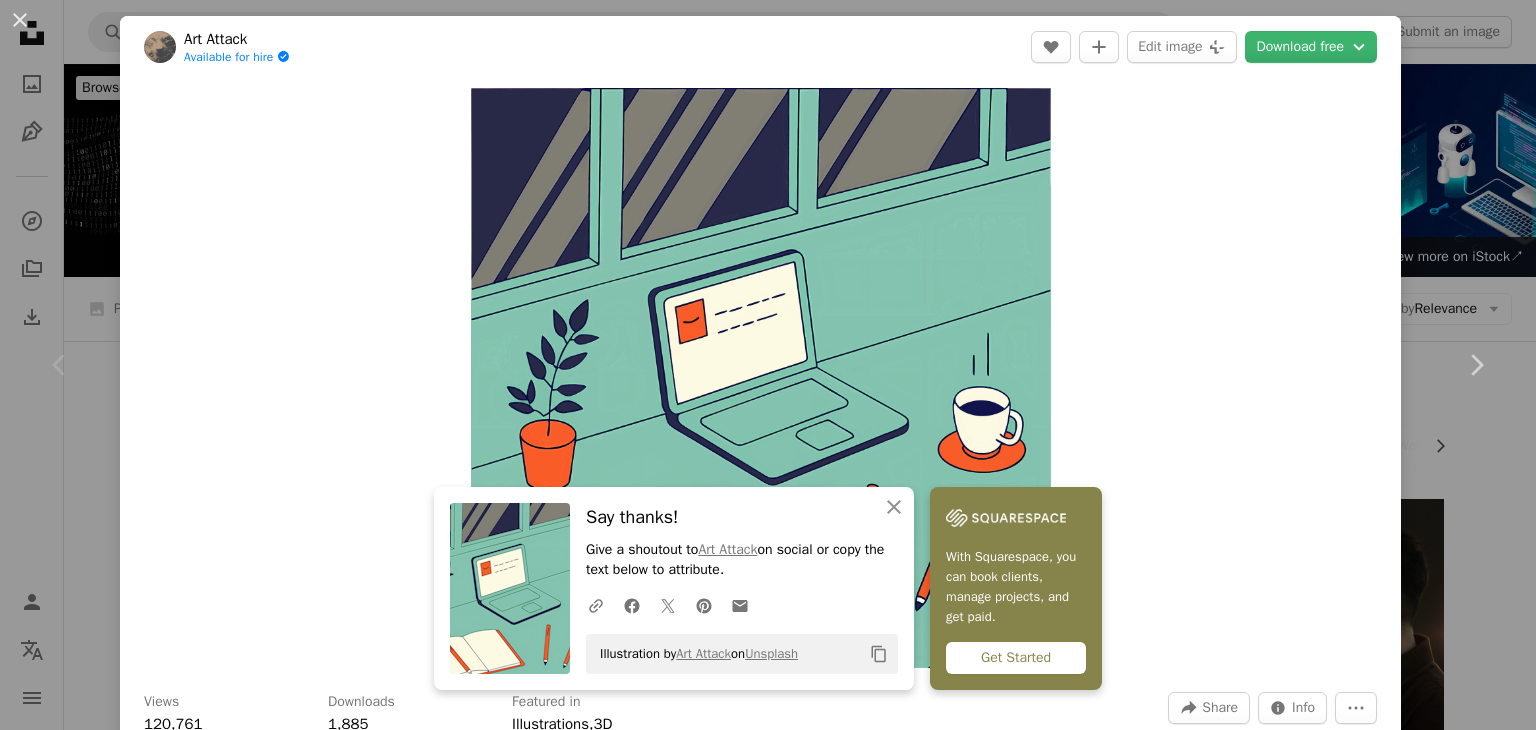 click on "Zoom in" at bounding box center [760, 378] 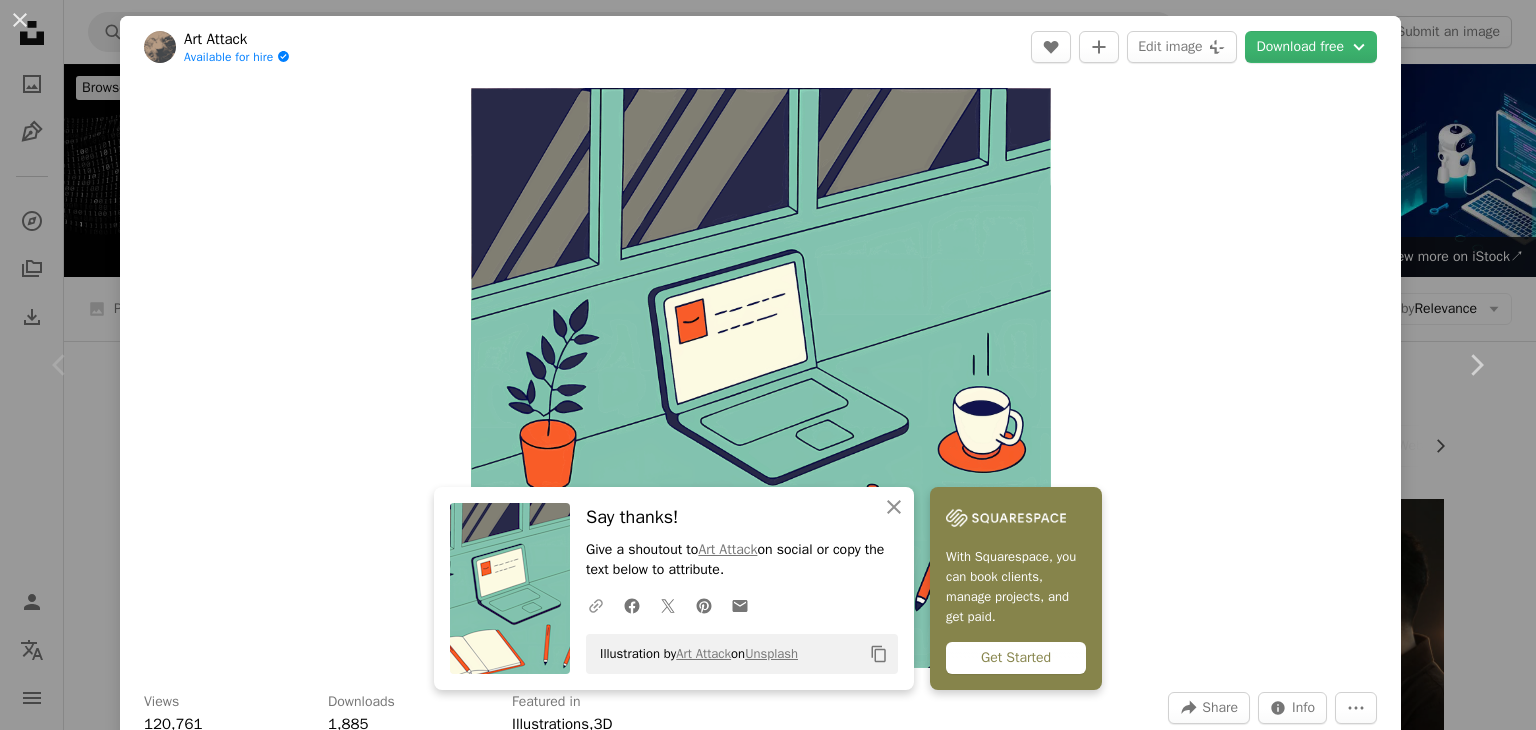 click 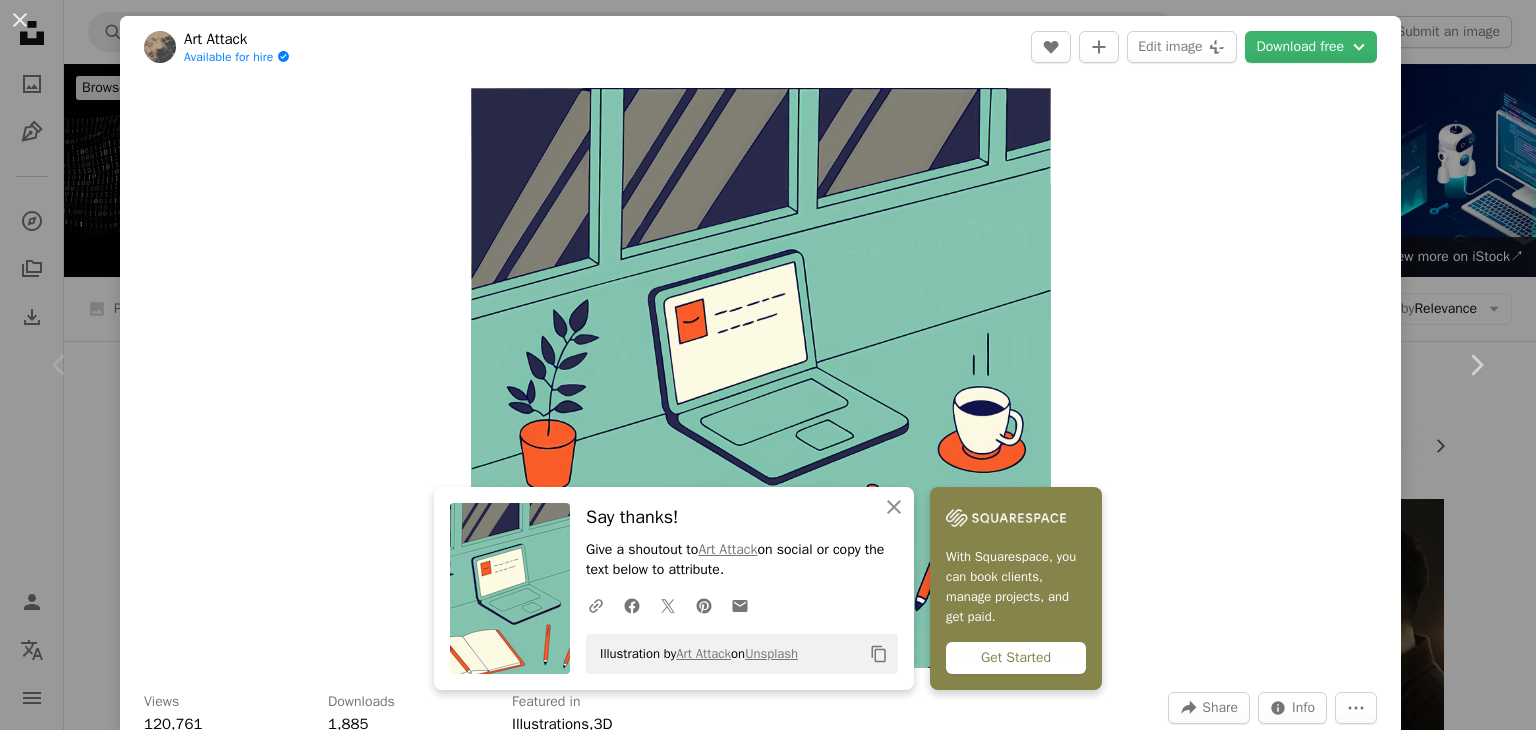 click on "An X shape Chevron left Chevron right An X shape Close Say thanks! Give a shoutout to  [NAME]  on social or copy the text below to attribute. A URL sharing icon (chains) Facebook icon X (formerly Twitter) icon Pinterest icon An envelope Illustration by  [NAME]  on  Unsplash
Copy content [NAME] Available for hire A checkmark inside of a circle A heart A plus sign Edit image   Plus sign for Unsplash+ Download free Chevron down Zoom in Views 120,761 Downloads 1,885 Featured in Illustrations ,  3D A forward-right arrow Share Info icon Info More Actions Una ilustración de un espacio de trabajo organizado con una laptop abierta, una taza de café humeante, un cuaderno y algunos bolígrafos sobre el escritorio. Una planta en una maceta añade un toque de frescura al entorno. Read more Calendar outlined Published on  February 3, 2025 Safety Free to use under the  Unsplash License laptop workspace home office  |" at bounding box center (768, 365) 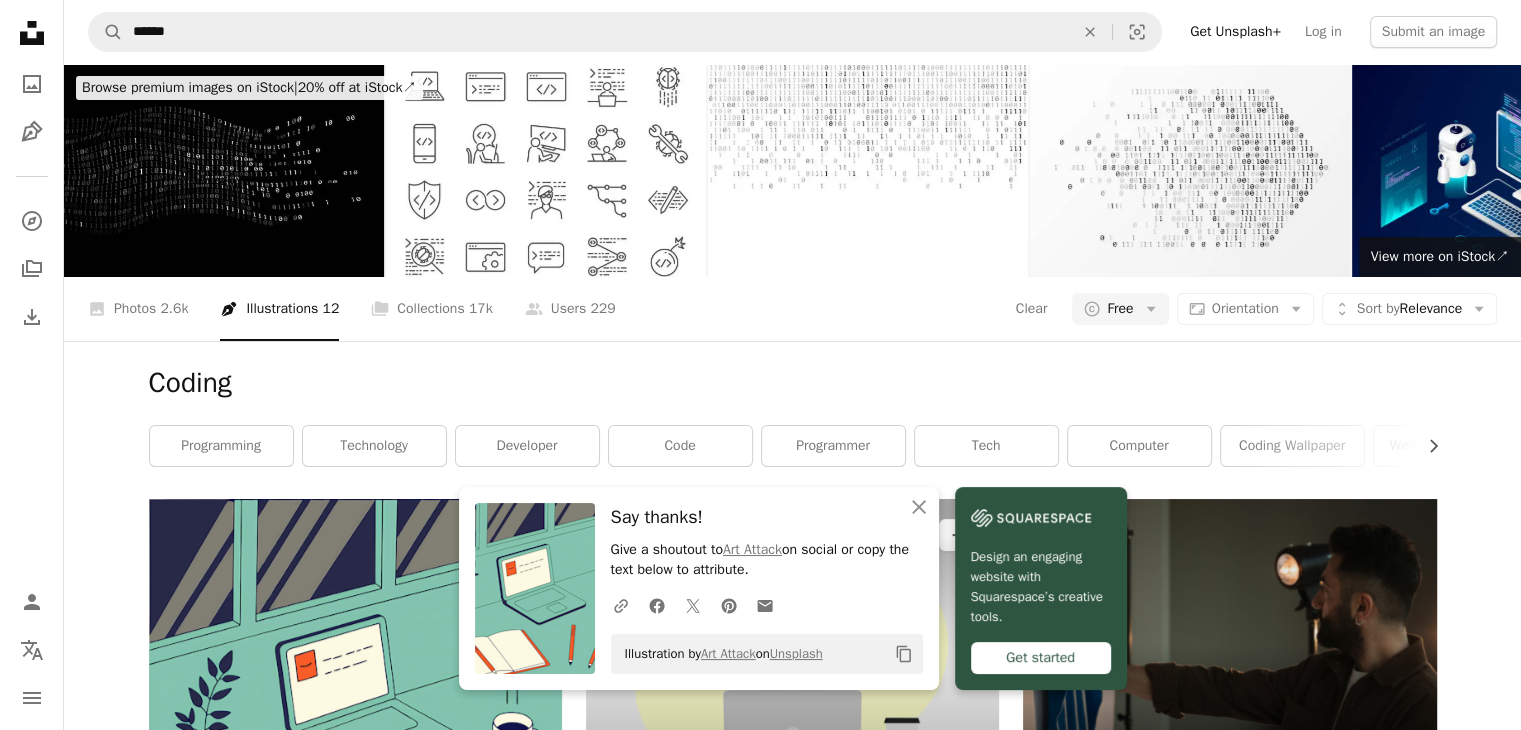 scroll, scrollTop: 400, scrollLeft: 0, axis: vertical 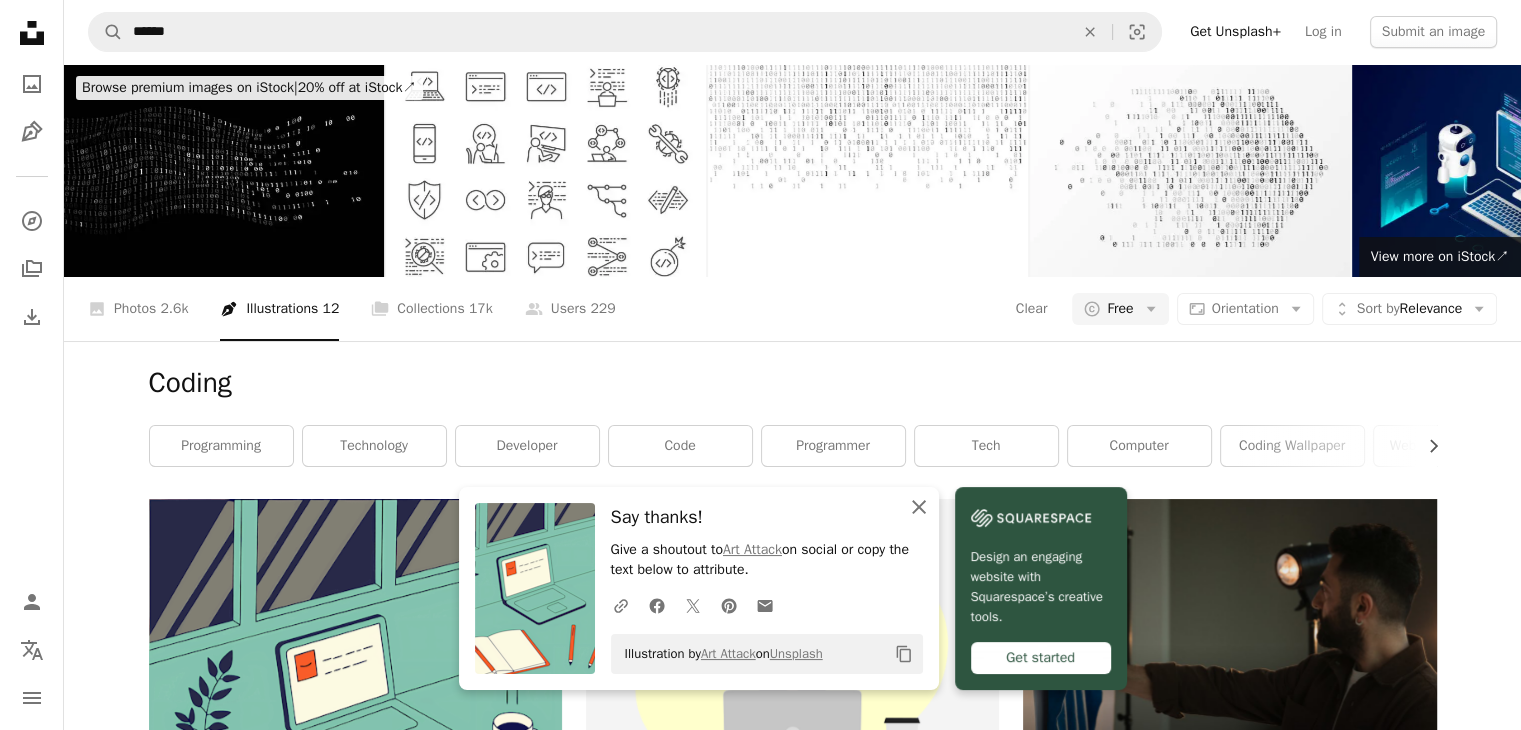 click 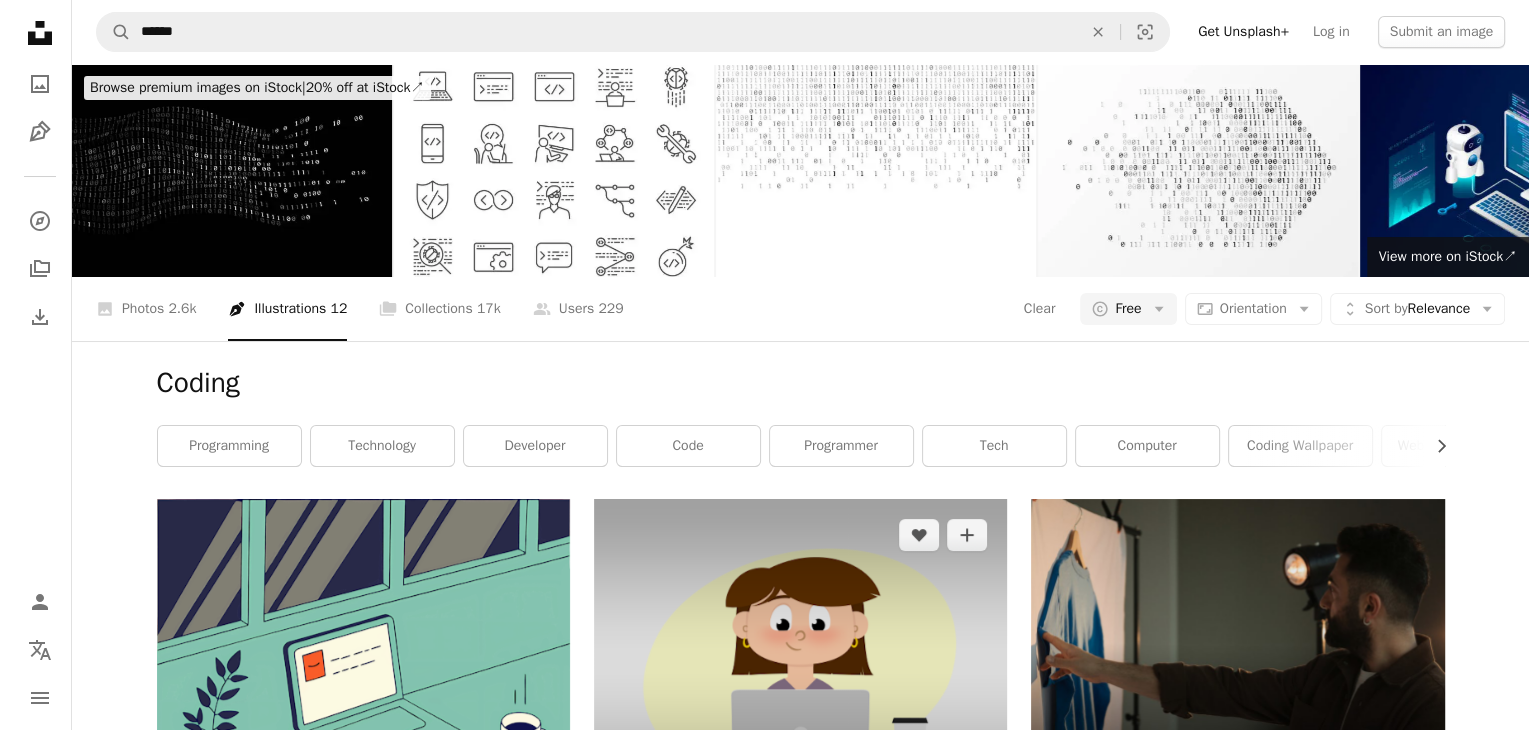 scroll, scrollTop: 400, scrollLeft: 0, axis: vertical 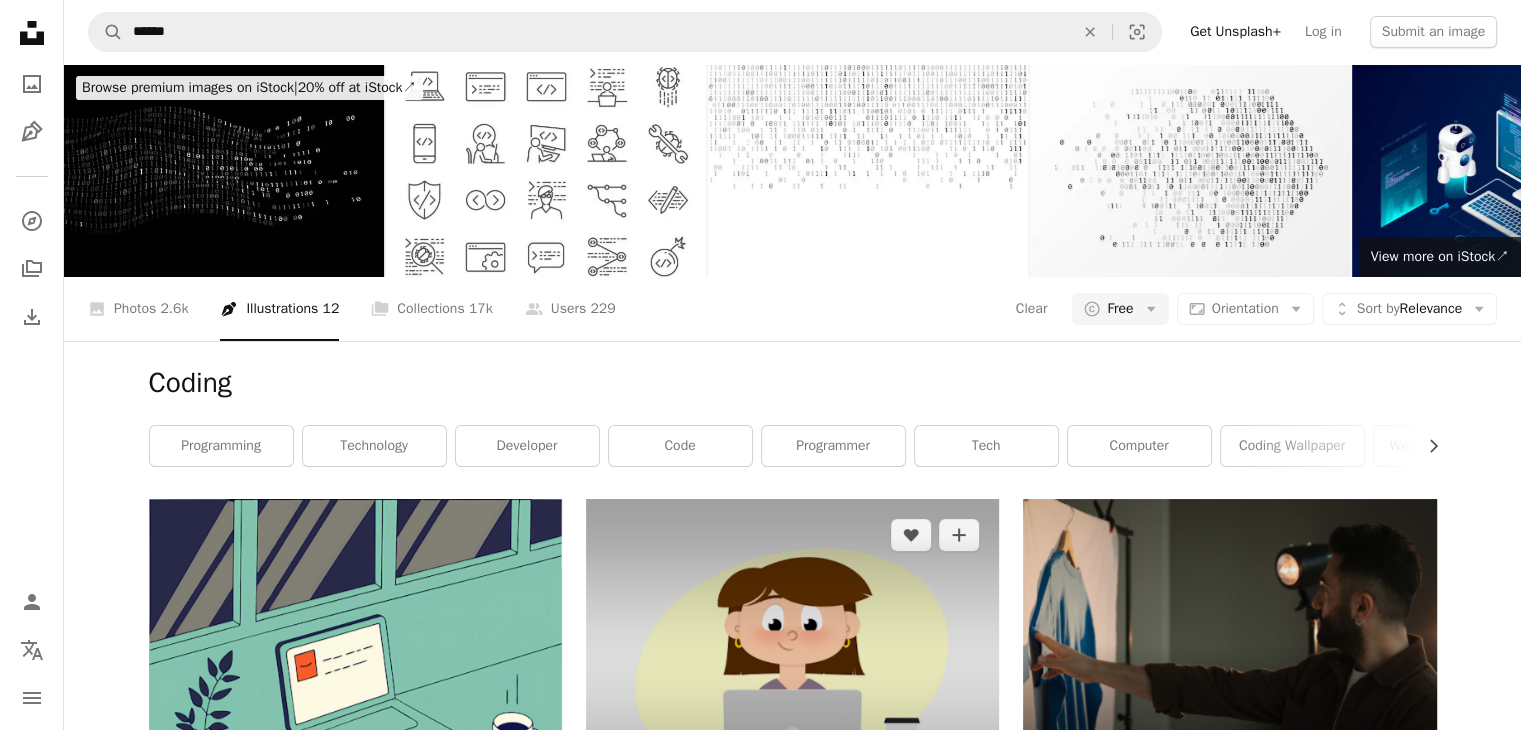 click at bounding box center (792, 664) 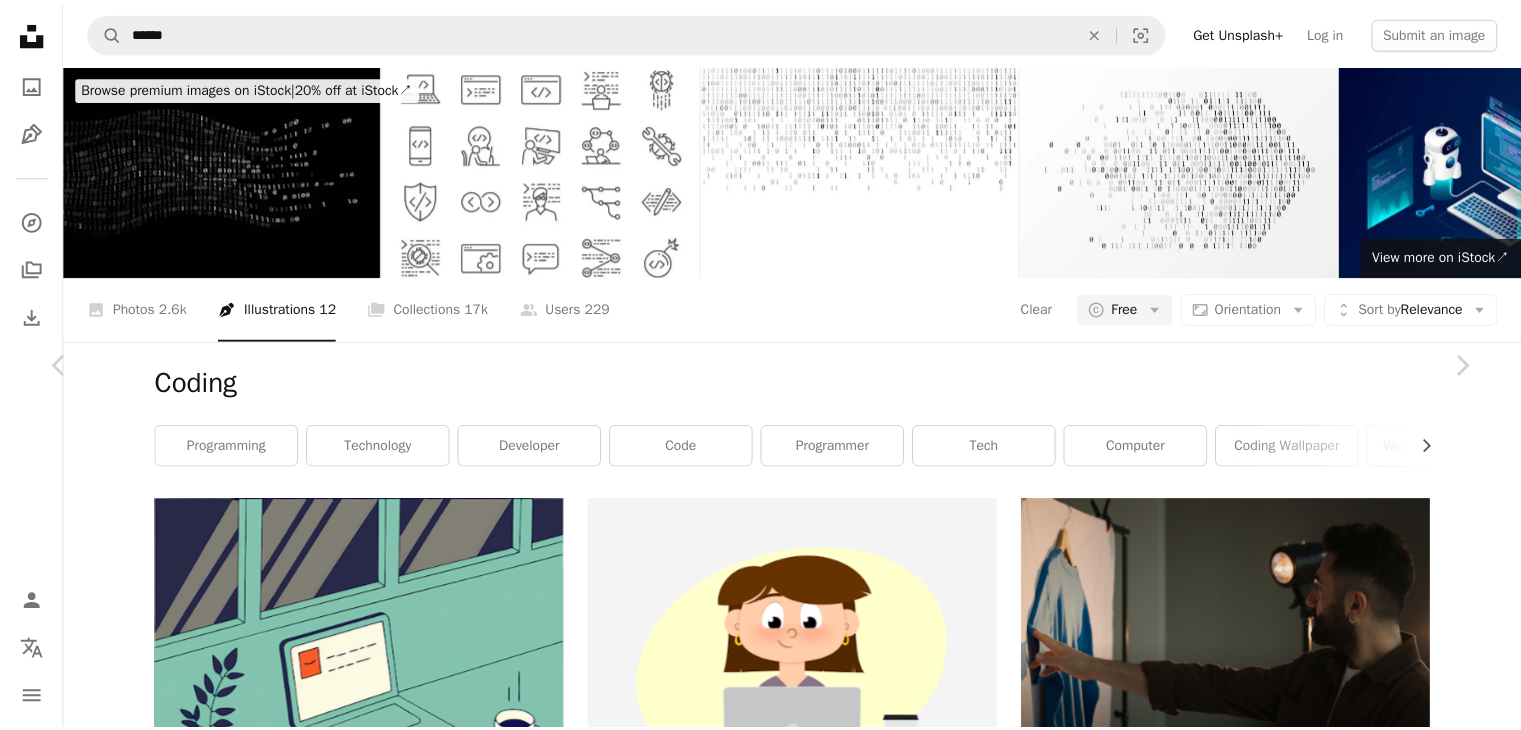 scroll, scrollTop: 0, scrollLeft: 0, axis: both 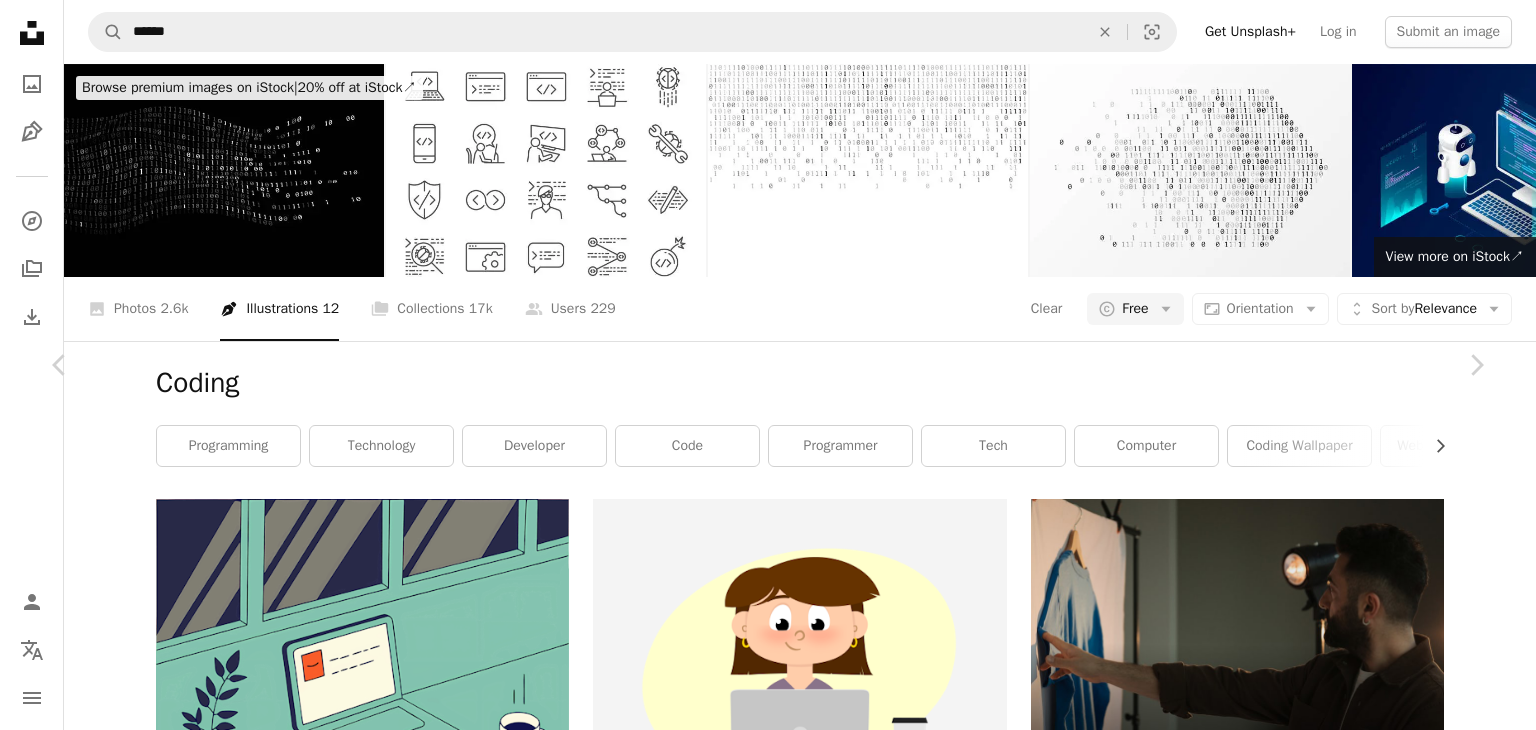 click on "An X shape Chevron left Chevron right [NAME] [NAME] A heart A plus sign Edit image   Plus sign for Unsplash+ Download free Chevron down Zoom in Views 55,955 Downloads 459 A forward-right arrow Share Info icon Info More Actions And yet she coded... Illustration of a woman looking at a computer and smiling. Calendar outlined Published on  [DATE], [YEAR] Safety Free to use under the  Unsplash License woman coffee girl computer laptop coding programming cartoon illustration drawing vector she Public domain images Browse premium related images on iStock  |  Save 20% with code UNSPLASH20 View more on iStock  ↗ Related images Plus sign for Unsplash+ A heart A plus sign [NAME] [NAME] For  Unsplash+ A lock   Purchase A heart A plus sign [NAME] [NAME] Available for hire A checkmark inside of a circle Arrow pointing down Plus sign for Unsplash+ A heart A plus sign [NAME] [NAME] For  Unsplash+ A lock   Purchase A heart A plus sign [NAME] [NAME] Available for hire A checkmark inside of a circle" at bounding box center (768, 4974) 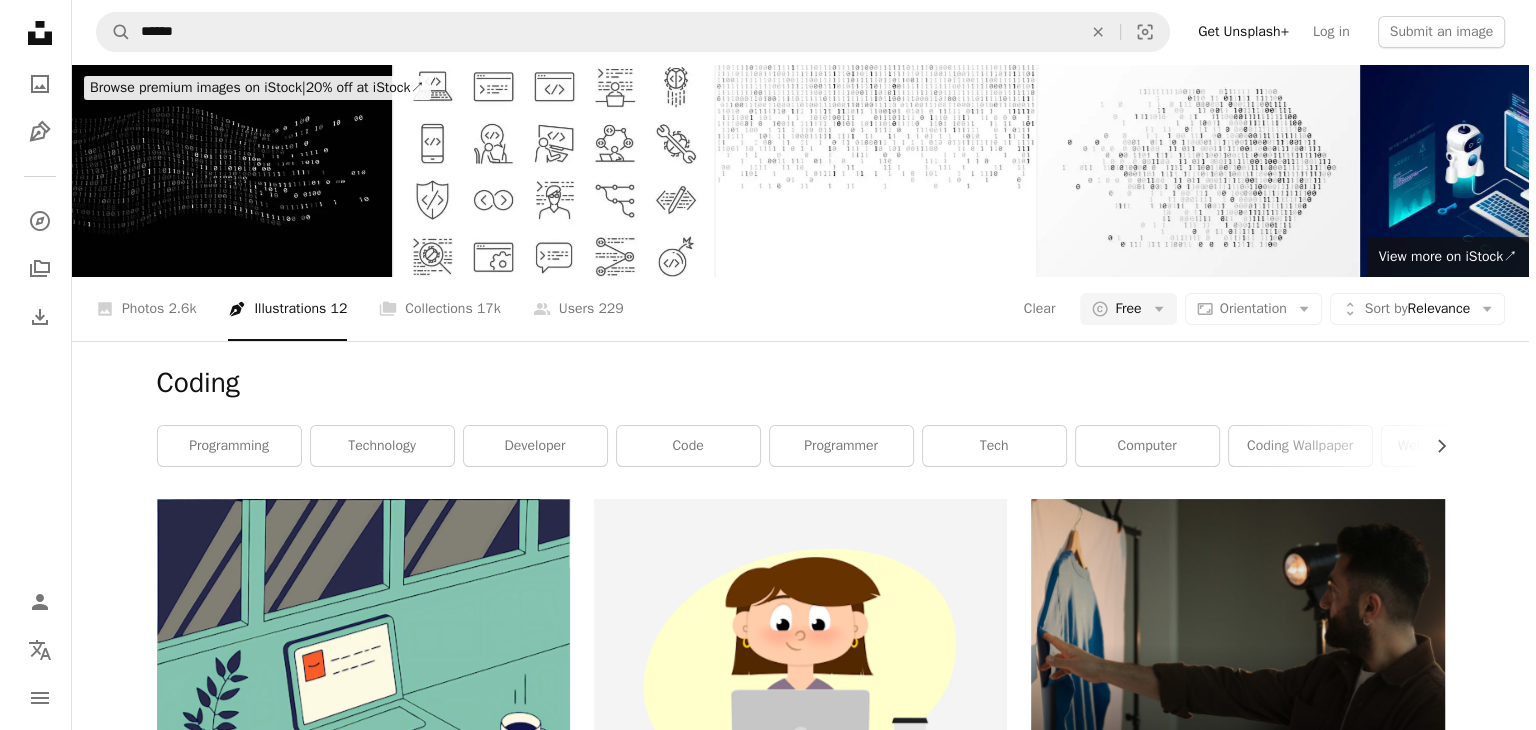 scroll, scrollTop: 700, scrollLeft: 0, axis: vertical 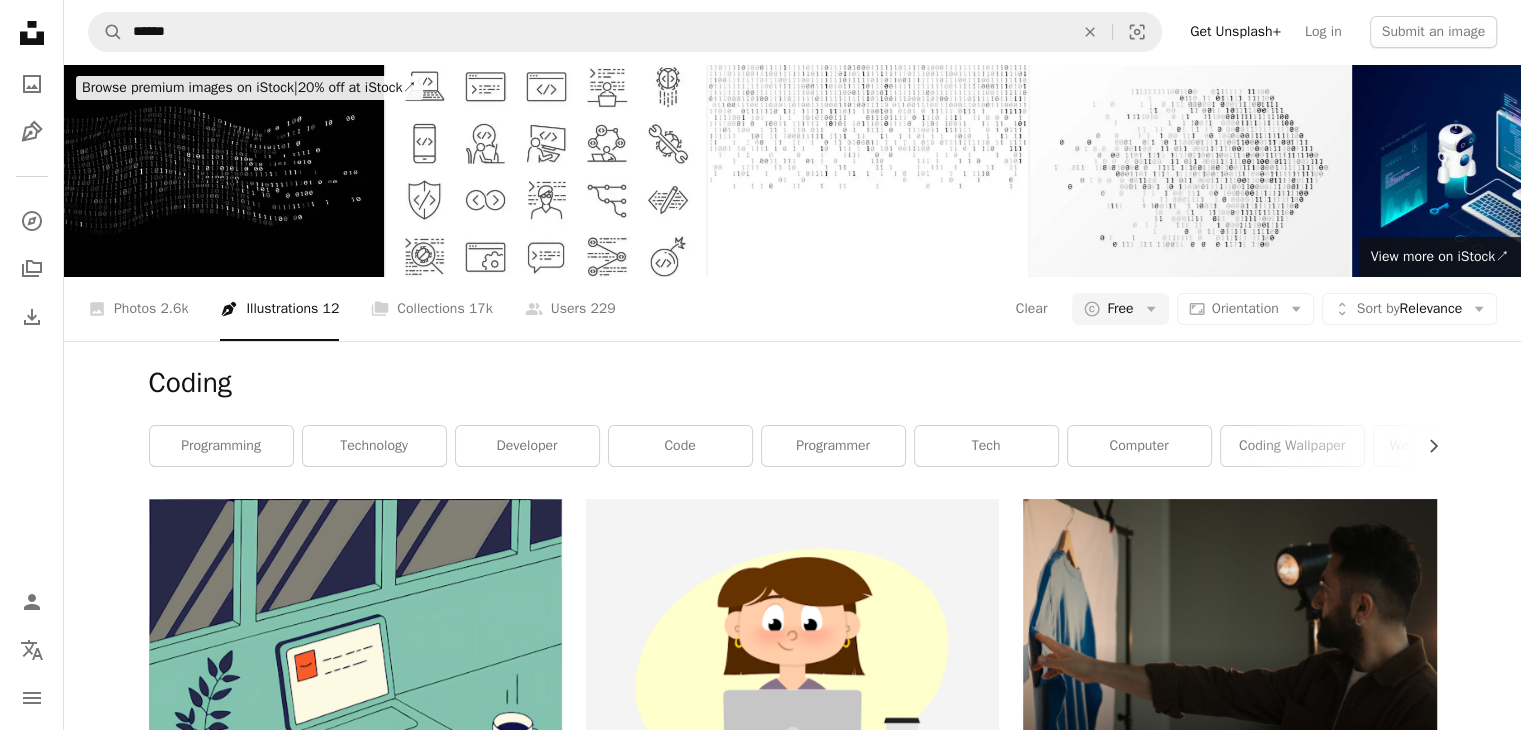 click at bounding box center [792, 957] 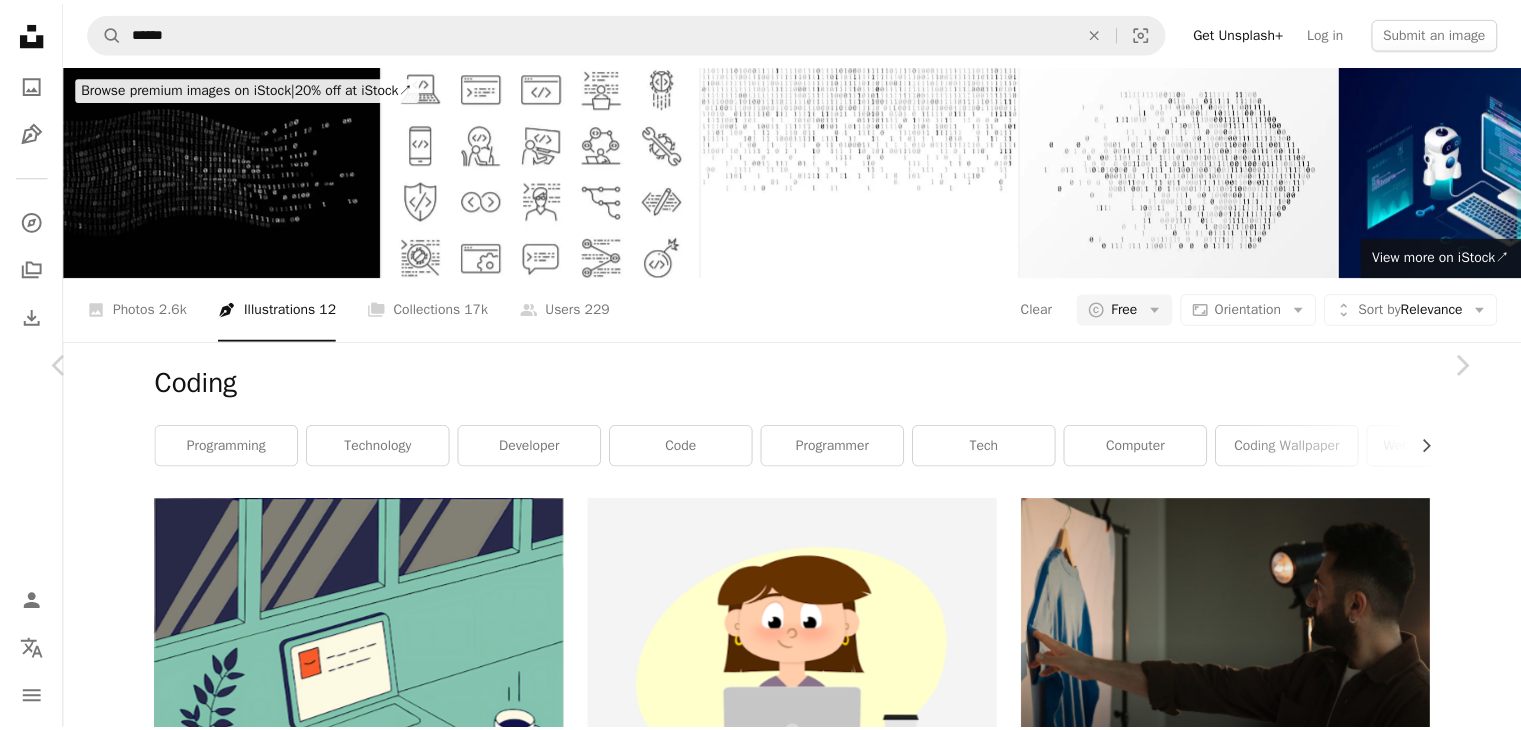 scroll, scrollTop: 0, scrollLeft: 0, axis: both 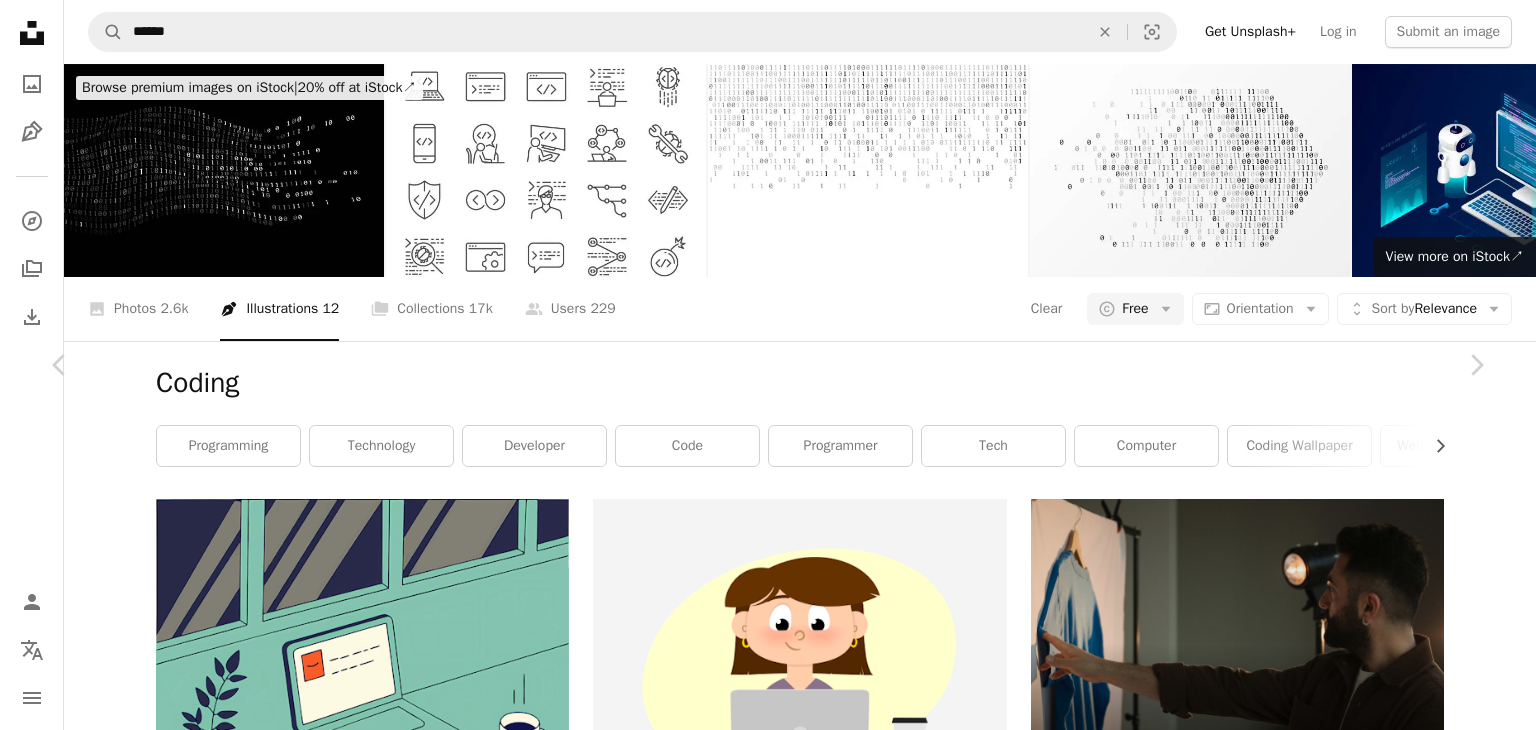 click on "An X shape Chevron left Chevron right [NAME] [NAME] A heart A plus sign Edit image   Plus sign for Unsplash+ Download free Chevron down Zoom in Views 1,836 Downloads 13 A forward-right arrow Share Info icon Info More Actions Calendar outlined Published  4 days ago Safety Free to use under the  Unsplash License Browse premium related images on iStock  |  Save 20% with code UNSPLASH20 View more on iStock  ↗ Related images Plus sign for Unsplash+ A heart A plus sign [NAME] [NAME] For  Unsplash+ A lock   Purchase Plus sign for Unsplash+ A heart A plus sign [NAME] [NAME] For  Unsplash+ A lock   Purchase Plus sign for Unsplash+ A heart A plus sign [NAME] [NAME] For  Unsplash+ A lock   Purchase A heart A plus sign [NAME] [NAME] Available for hire A checkmark inside of a circle Arrow pointing down Plus sign for Unsplash+ A heart A plus sign [NAME] [NAME] For  Unsplash+ A lock   Purchase Plus sign for Unsplash+ A heart A plus sign [NAME] [NAME] For  Unsplash+ A lock   Purchase Plus sign for Unsplash+ For" at bounding box center (768, 4974) 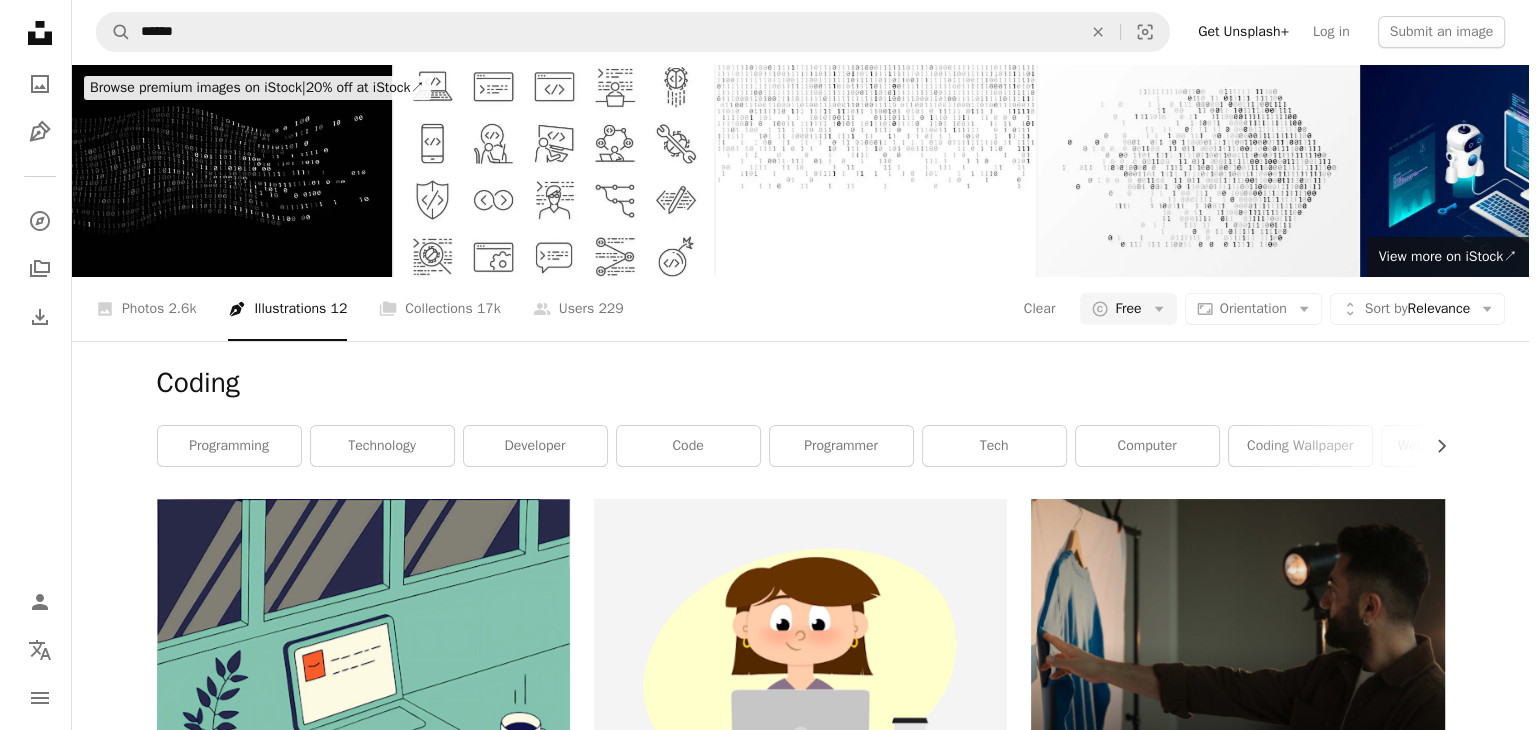 scroll, scrollTop: 400, scrollLeft: 0, axis: vertical 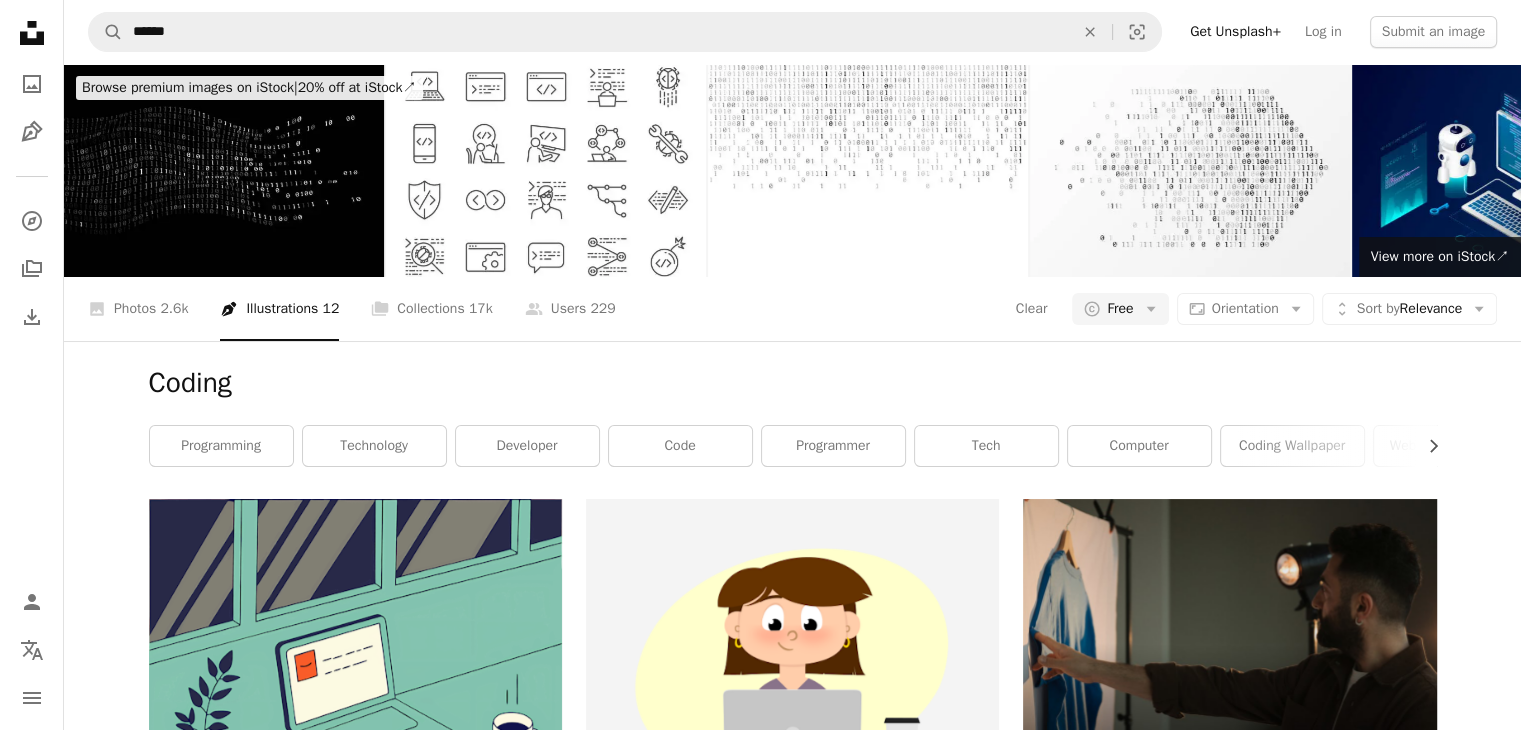 click at bounding box center [792, 957] 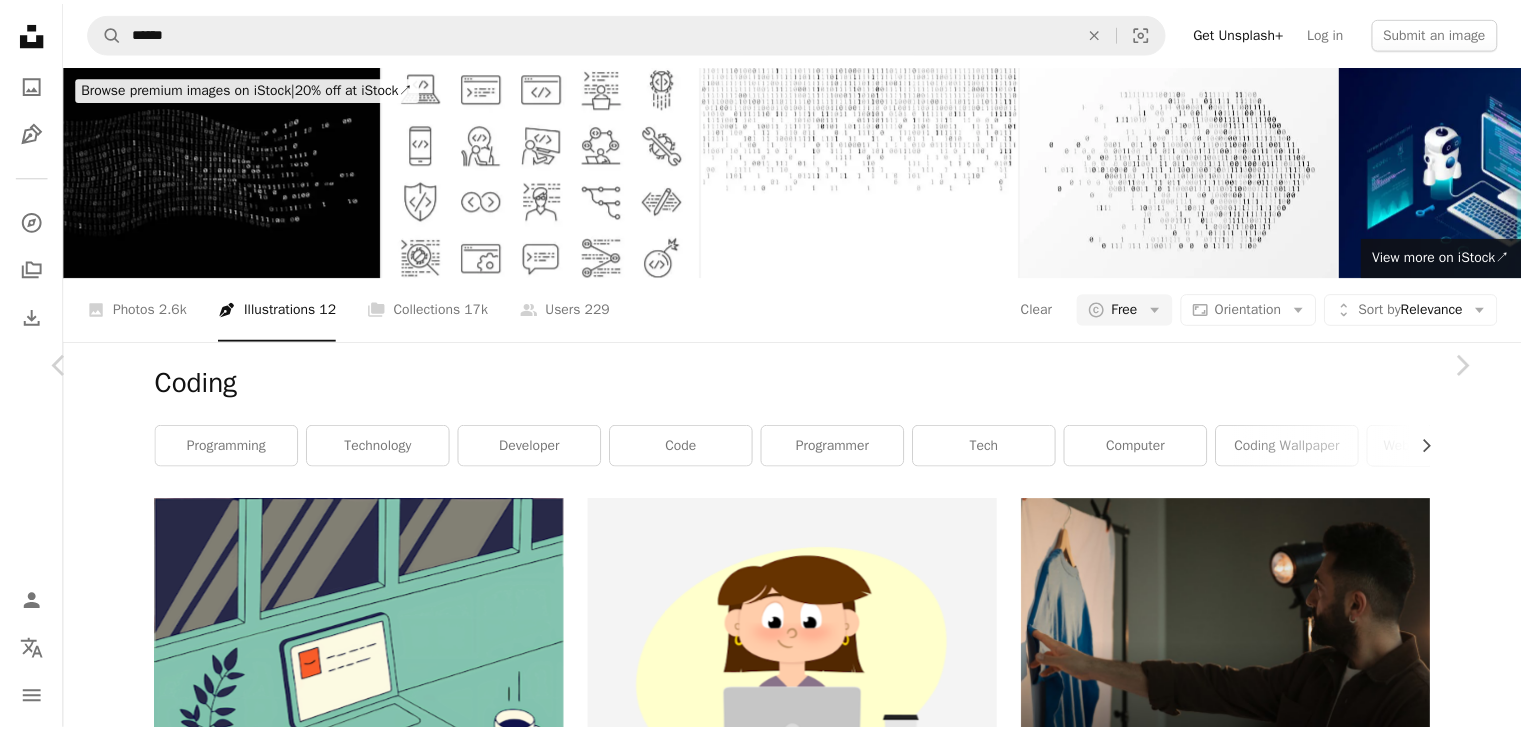 scroll, scrollTop: 0, scrollLeft: 0, axis: both 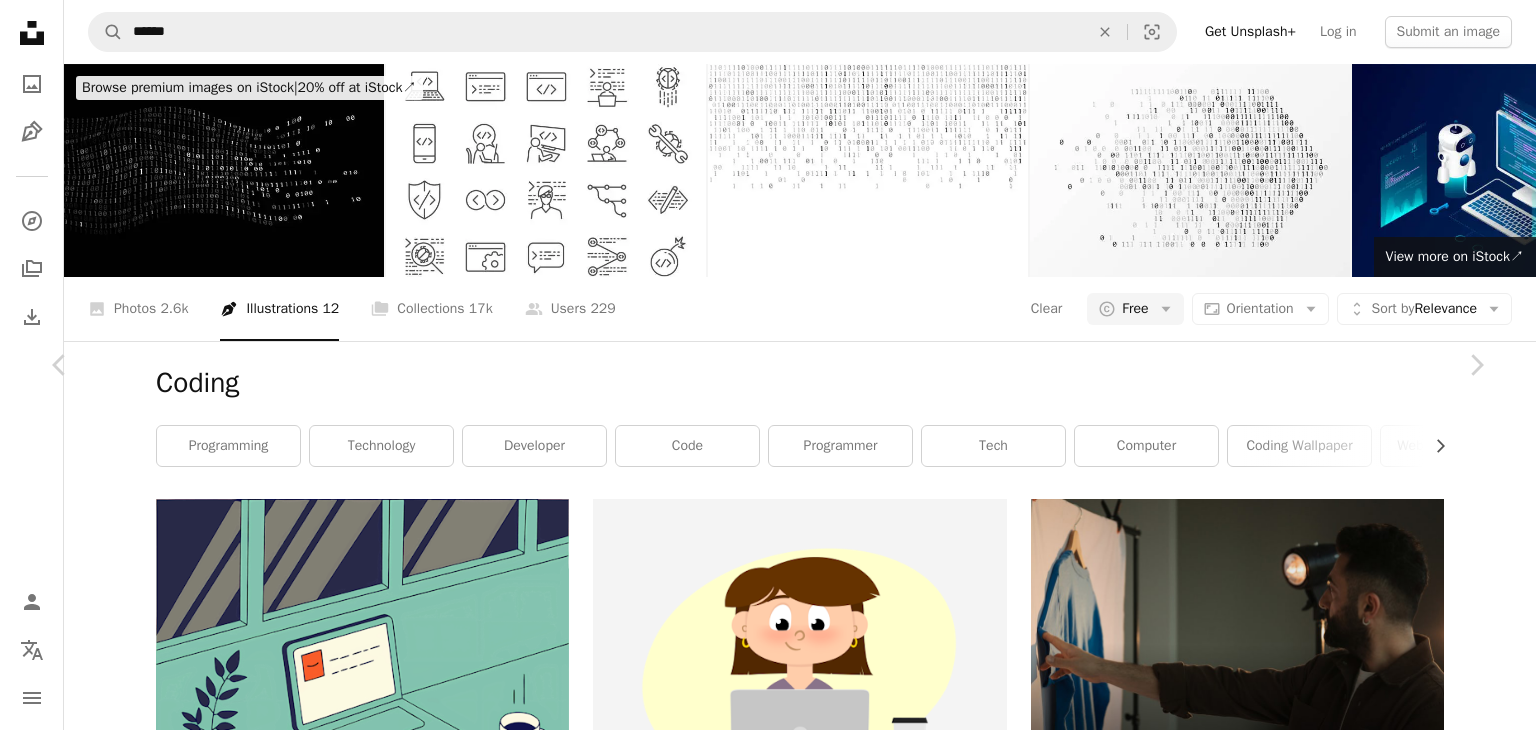 click on "Edit image   Plus sign for Unsplash+" at bounding box center (1181, 4656) 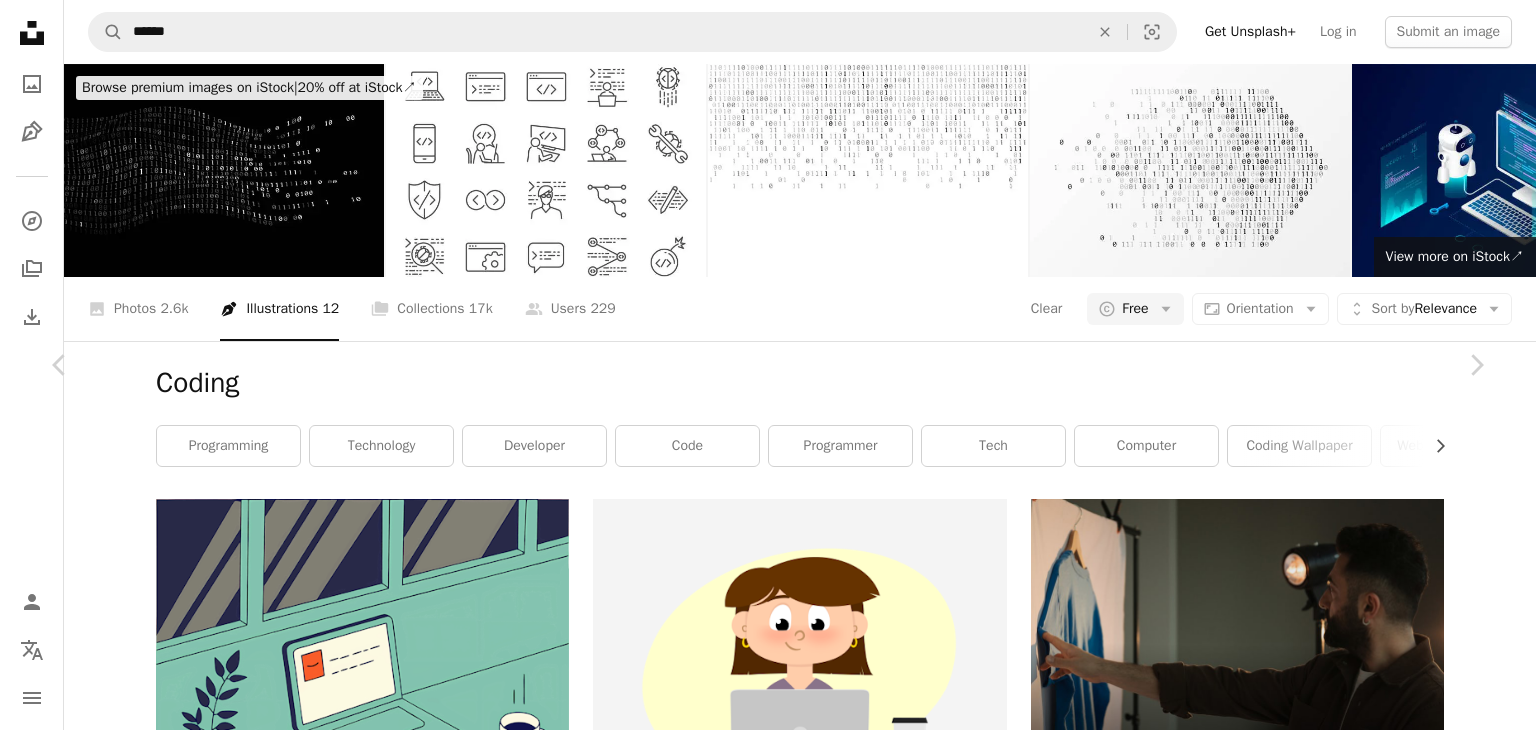 click on "An X shape Premium, ready to use images. Get unlimited access. A plus sign Members-only content added monthly A plus sign Unlimited royalty-free downloads A plus sign Illustrations  New A plus sign Enhanced legal protections yearly 66%  off monthly $12   $4 USD per month * Get  Unsplash+ * When paid annually, billed upfront  $48 Taxes where applicable. Renews automatically. Cancel anytime." at bounding box center [768, 4974] 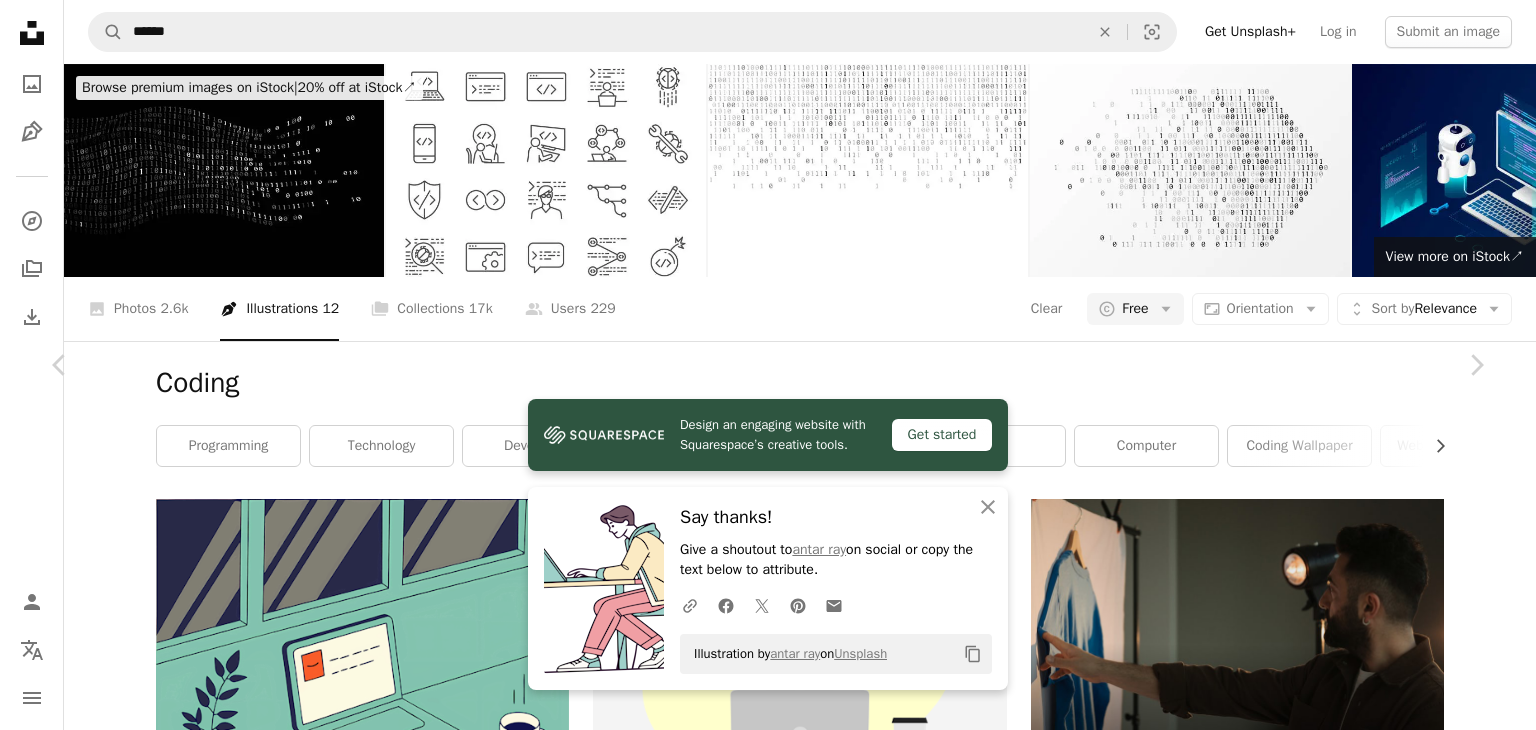 click on "An X shape Chevron left Chevron right Design an engaging website with Squarespace’s creative tools. Get started An X shape Close Say thanks! Give a shoutout to  [NAME]  on social or copy the text below to attribute. A URL sharing icon (chains) Facebook icon X (formerly Twitter) icon Pinterest icon An envelope Illustration by  [NAME]  on  Unsplash
Copy content [NAME] [NAME] A heart A plus sign Edit image   Plus sign for Unsplash+ Download free Chevron down Zoom in Views 1,836 Downloads 13 A forward-right arrow Share Info icon Info More Actions Calendar outlined Published  4 days ago Safety Free to use under the  Unsplash License Browse premium related images on iStock  |  Save 20% with code UNSPLASH20 View more on iStock  ↗ Related images Plus sign for Unsplash+ A heart A plus sign [NAME] [NAME] For  Unsplash+ A lock   Purchase Plus sign for Unsplash+ A heart A plus sign [NAME] [NAME] For  Unsplash+ A lock   Purchase Plus sign for Unsplash+ A heart A plus sign [NAME] [NAME] For  A lock" at bounding box center (768, 4974) 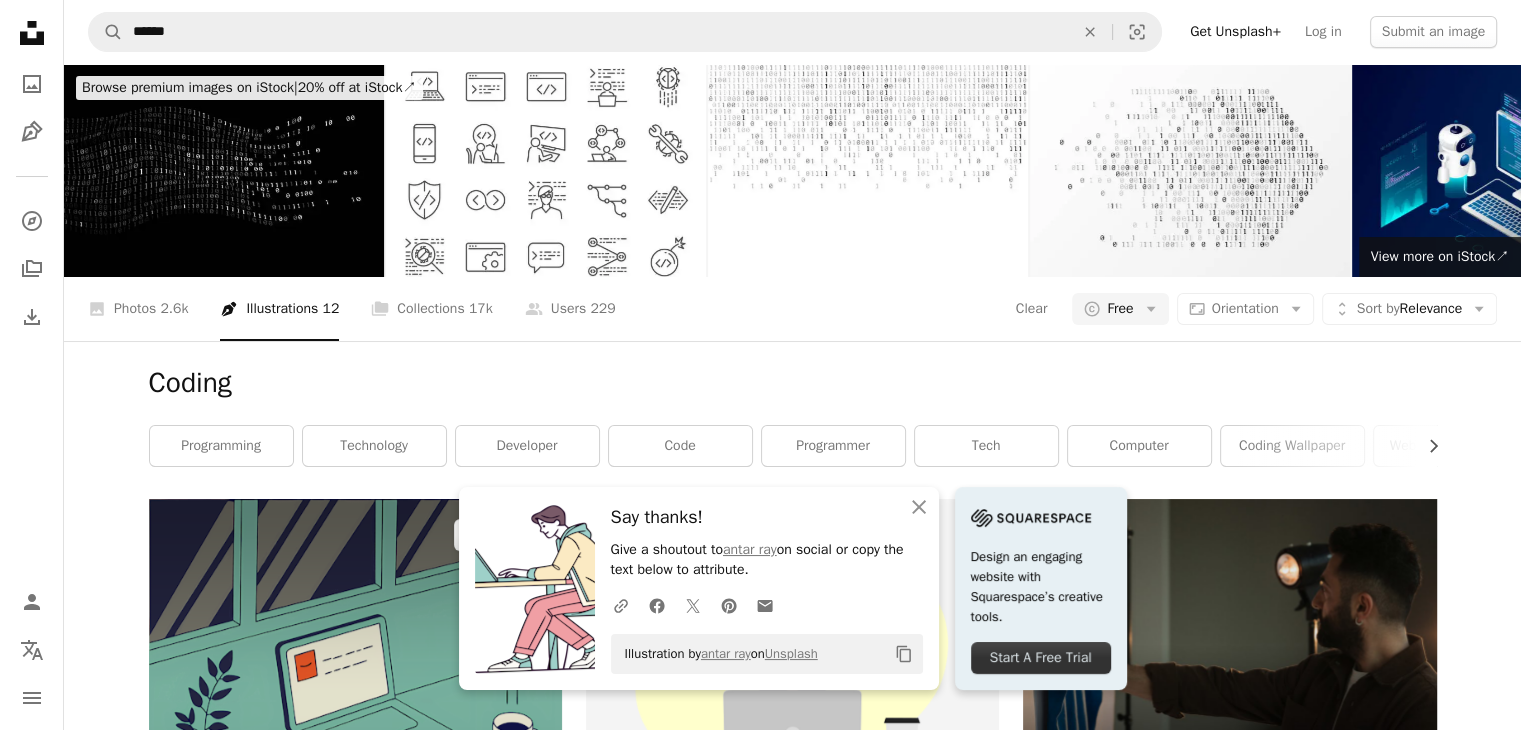 scroll, scrollTop: 300, scrollLeft: 0, axis: vertical 